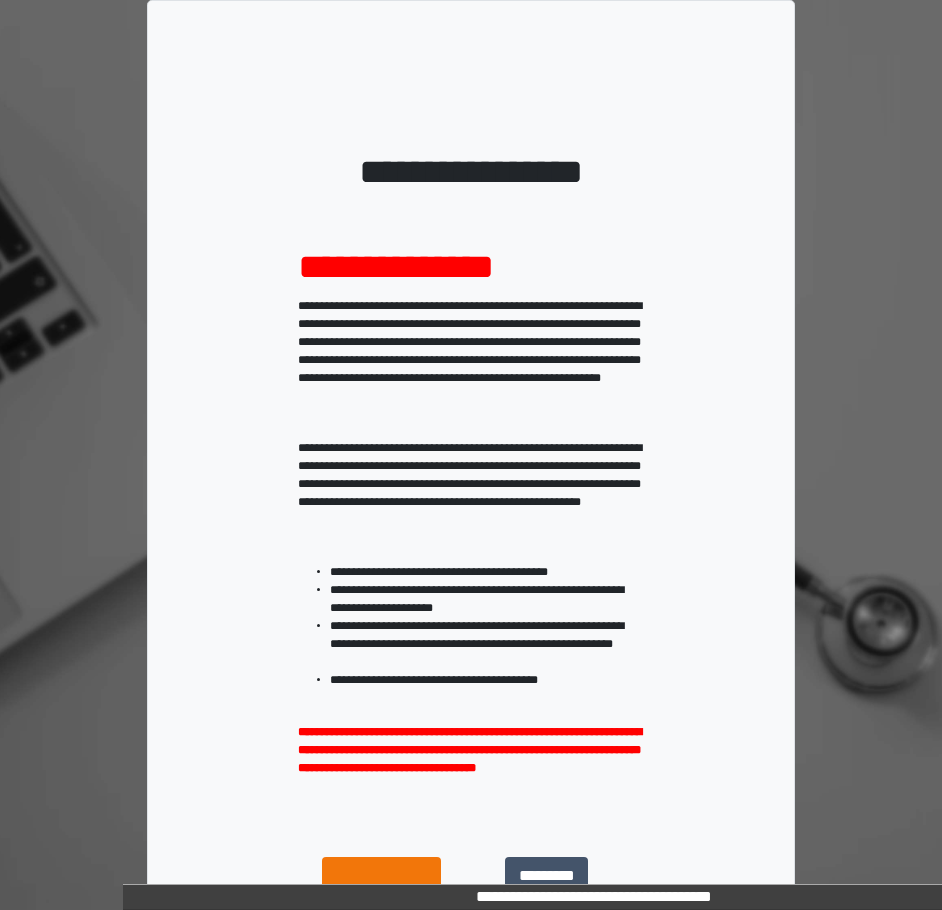 scroll, scrollTop: 0, scrollLeft: 0, axis: both 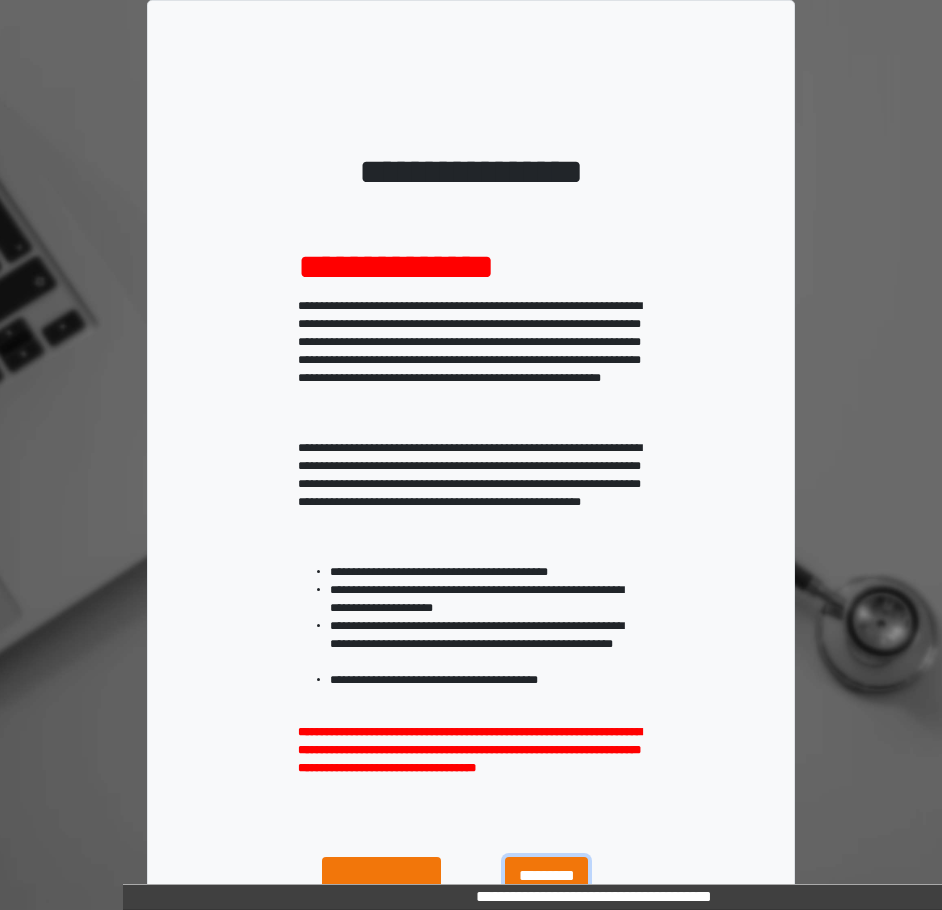 click on "**********" at bounding box center (546, 900) 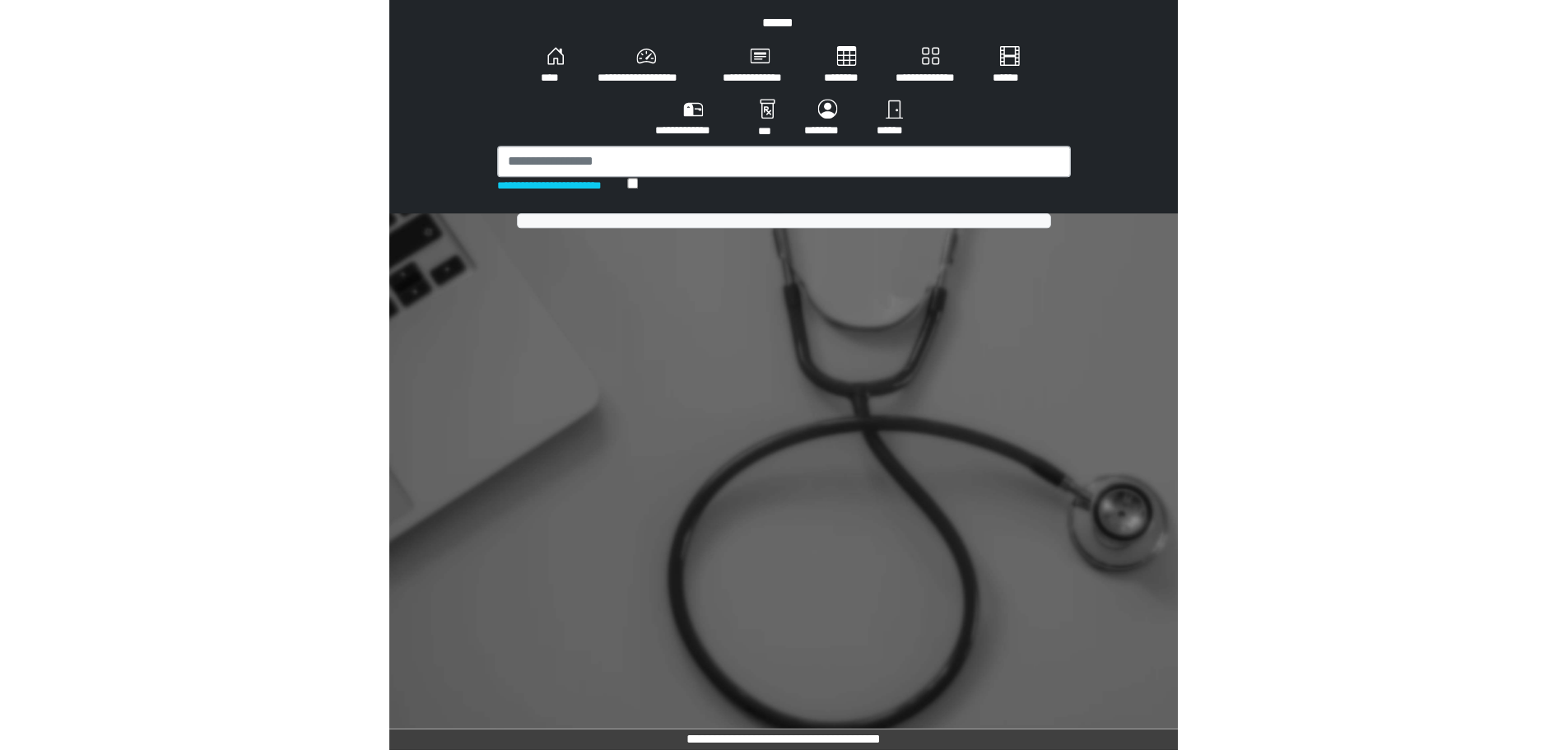 scroll, scrollTop: 0, scrollLeft: 0, axis: both 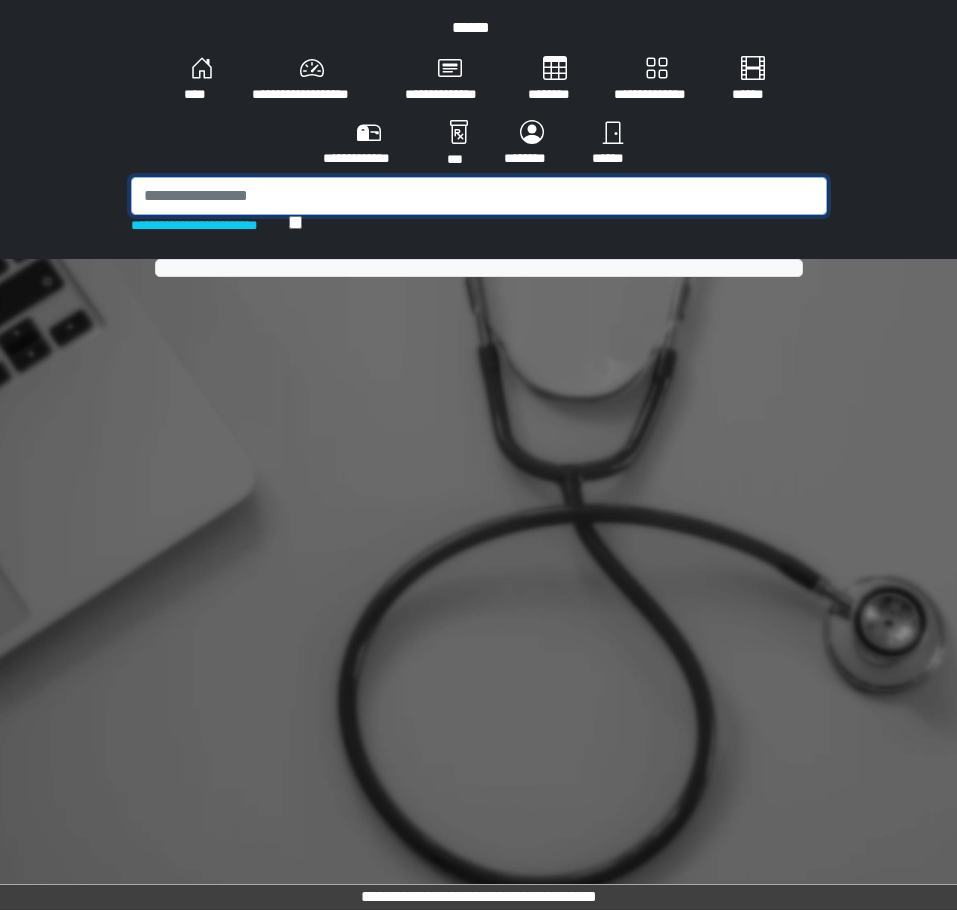 click at bounding box center (479, 196) 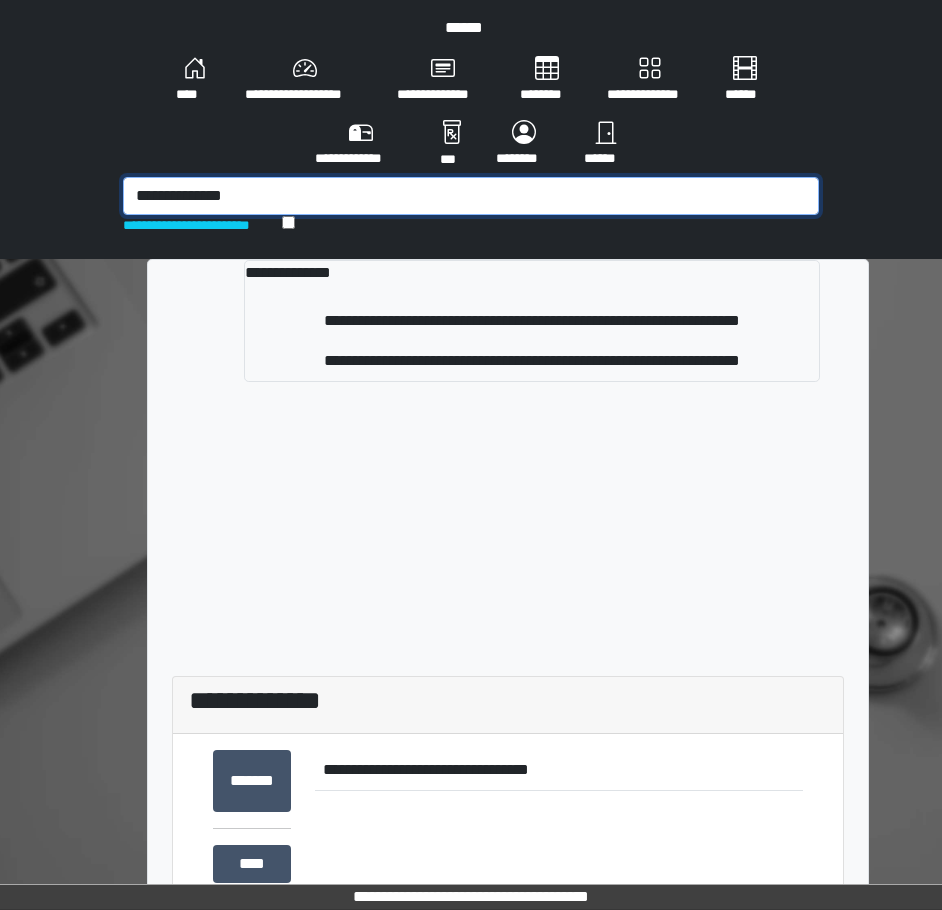 type on "**********" 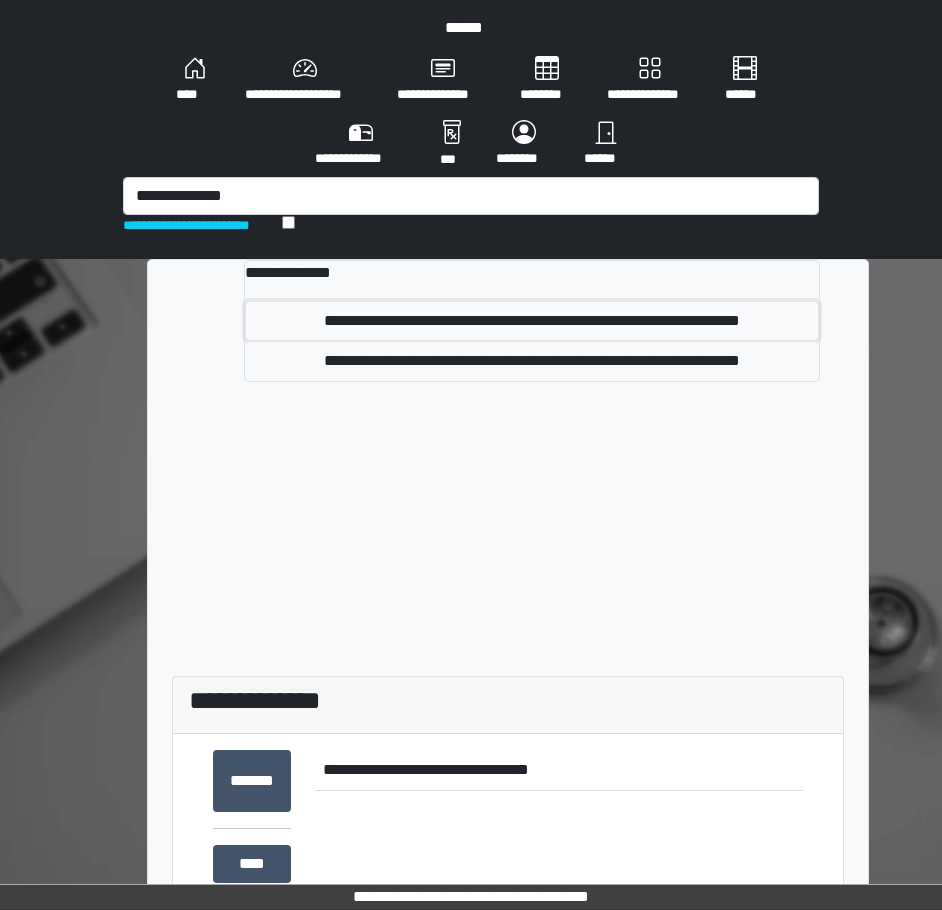 click on "**********" at bounding box center [532, 321] 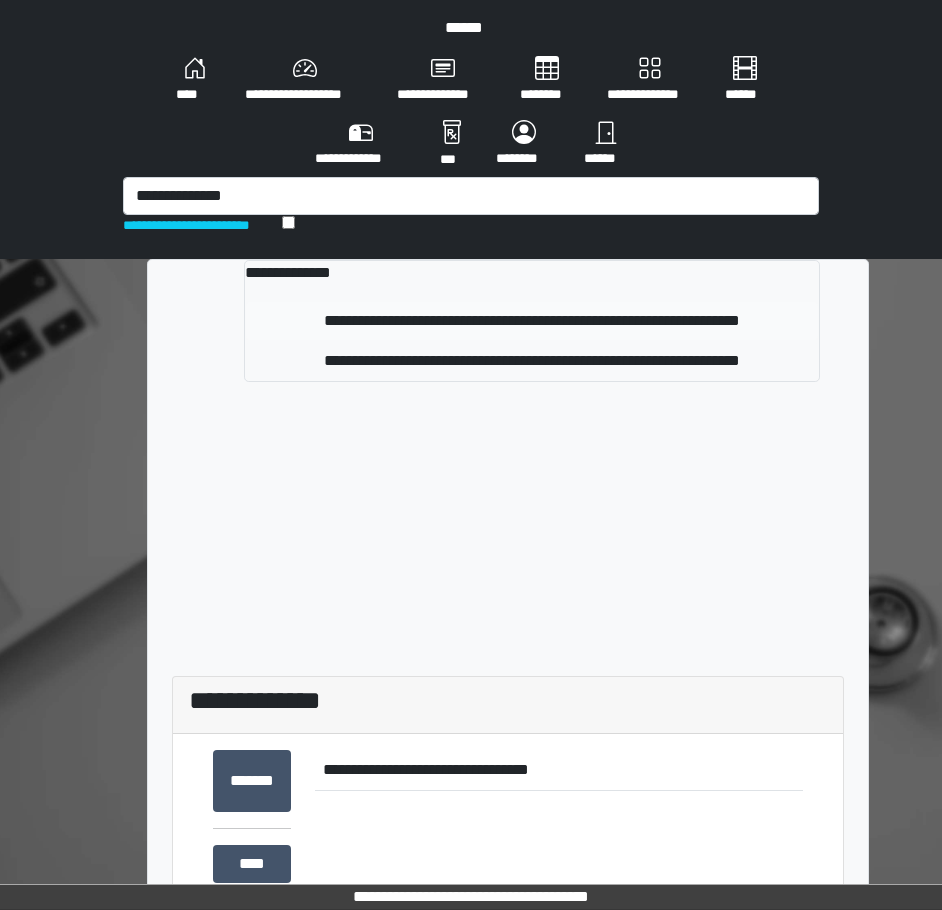 type 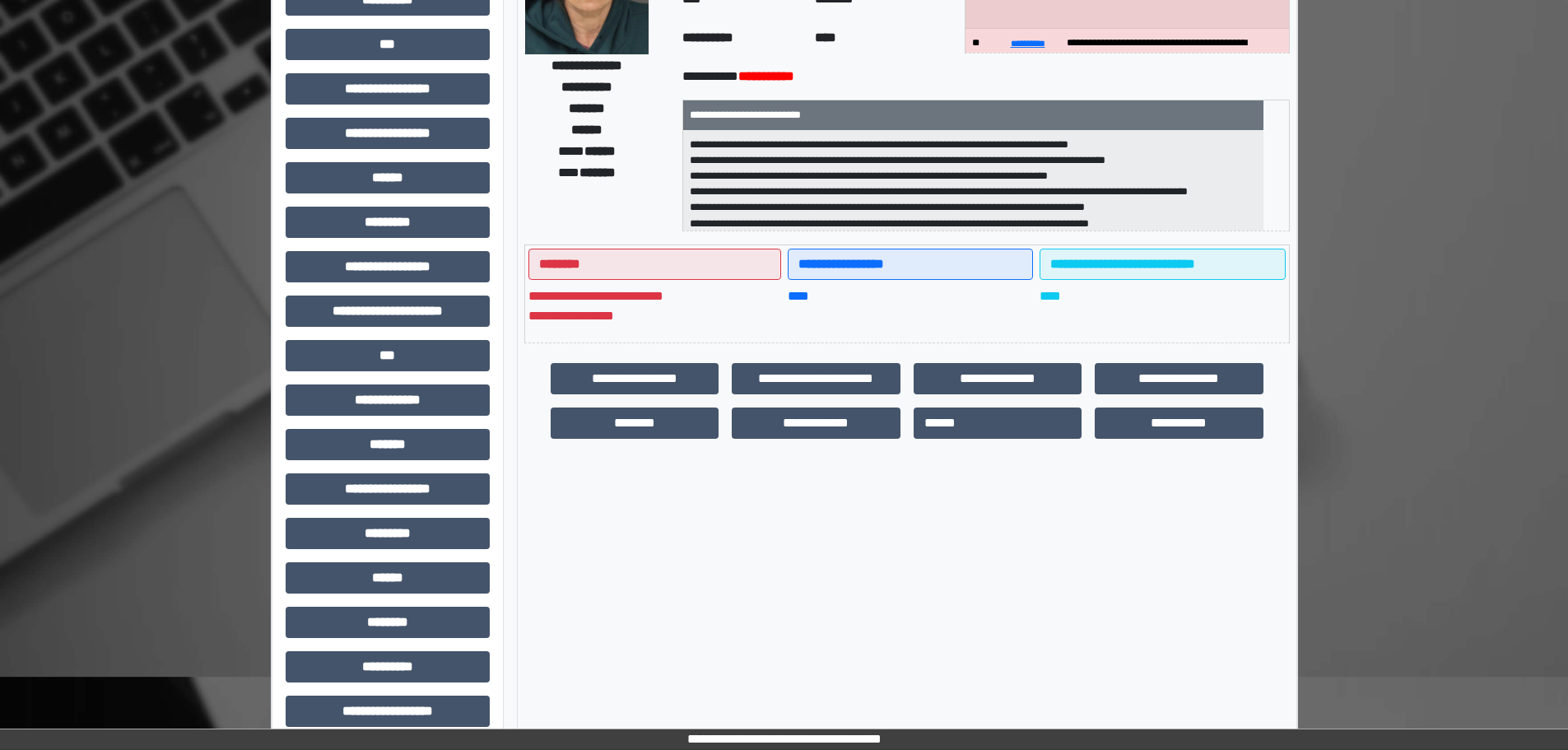 scroll, scrollTop: 217, scrollLeft: 0, axis: vertical 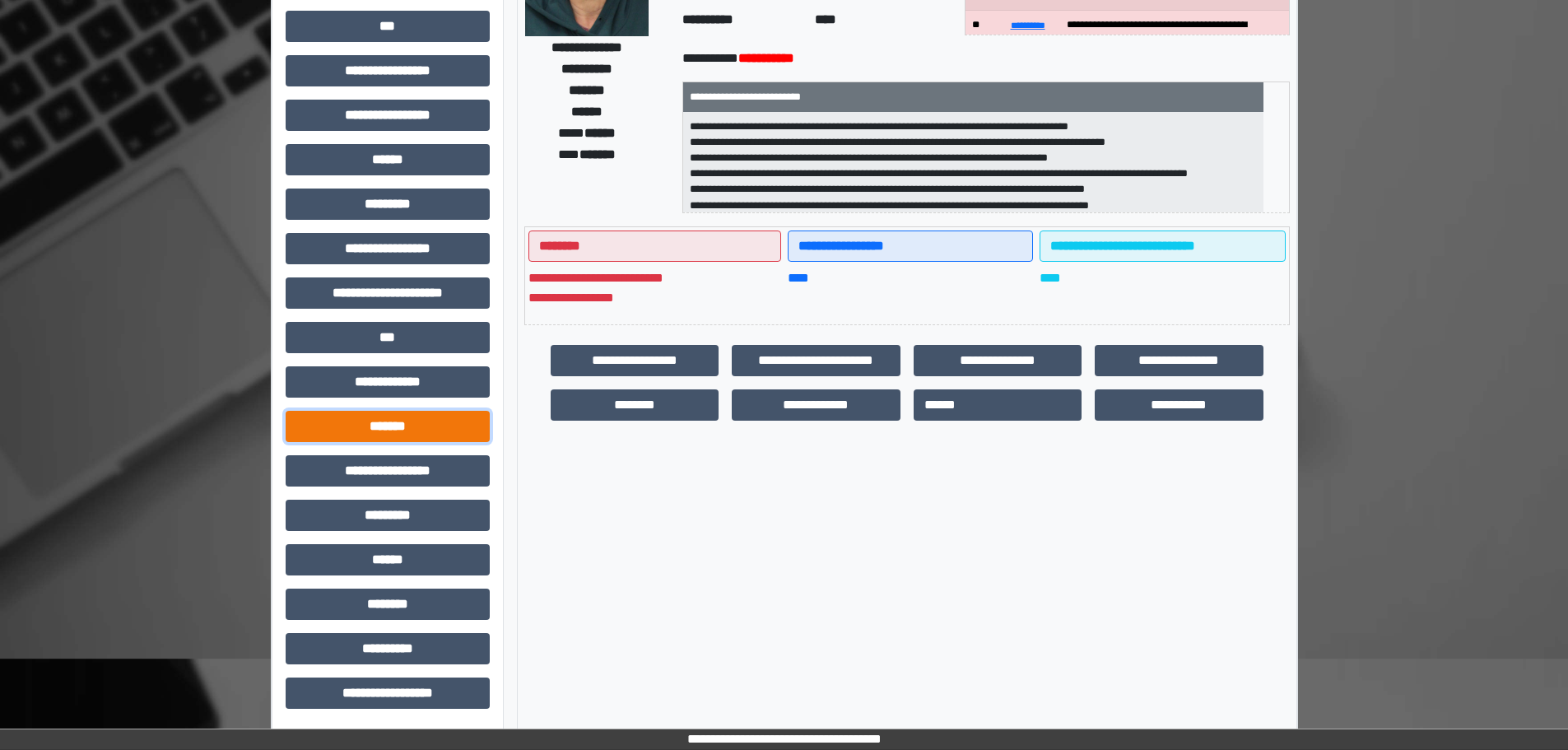 click on "*******" at bounding box center (388, 426) 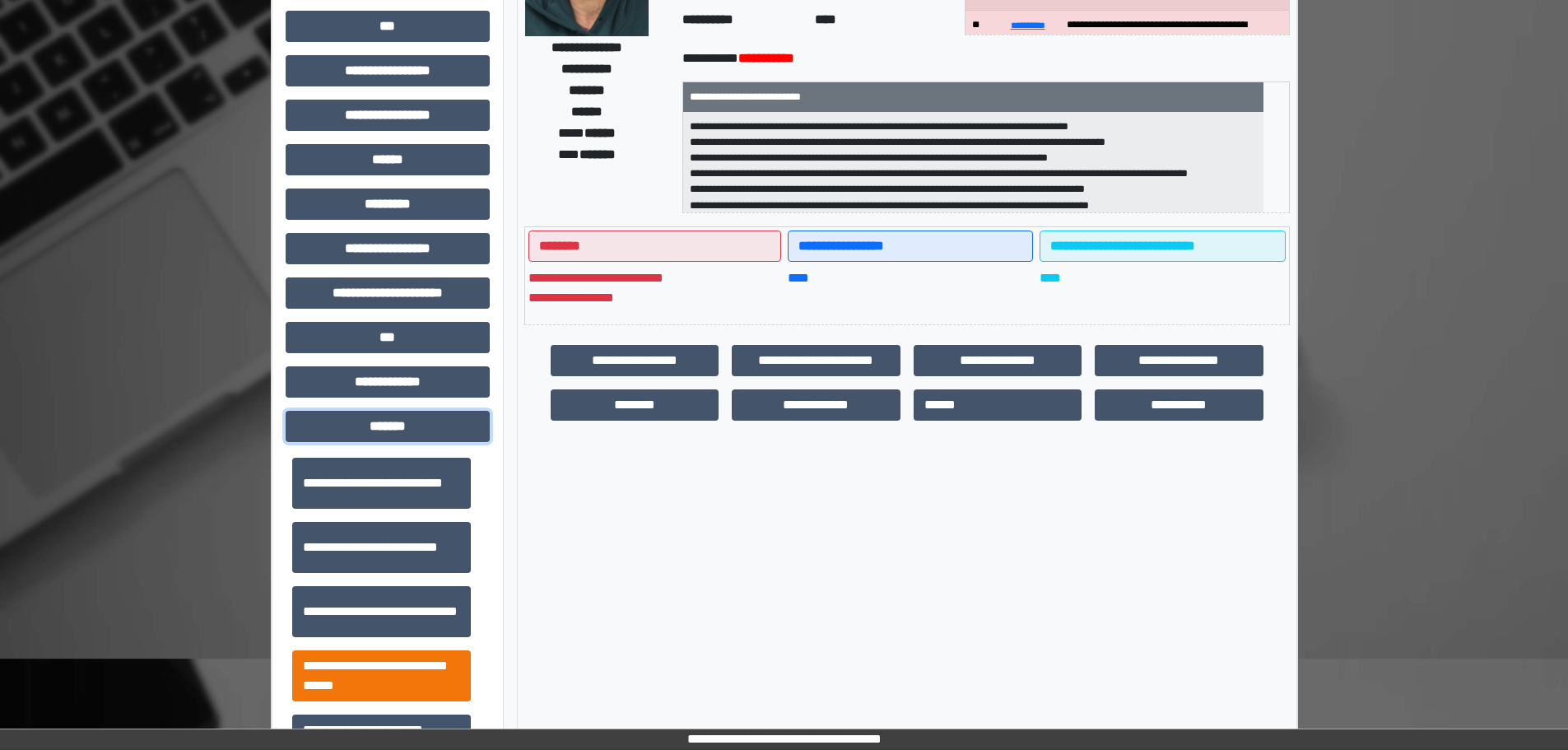 scroll, scrollTop: 494, scrollLeft: 0, axis: vertical 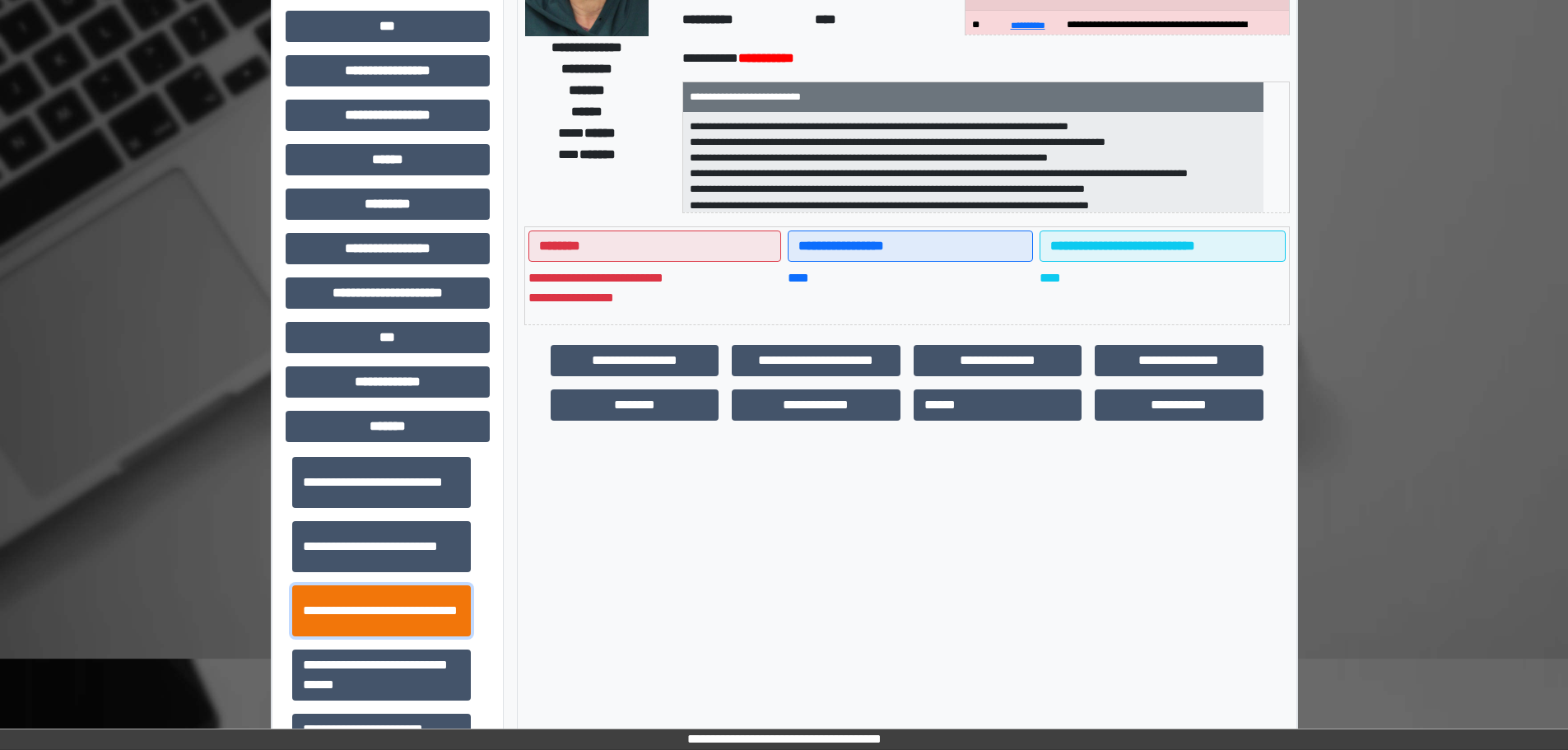 click on "**********" at bounding box center (381, 611) 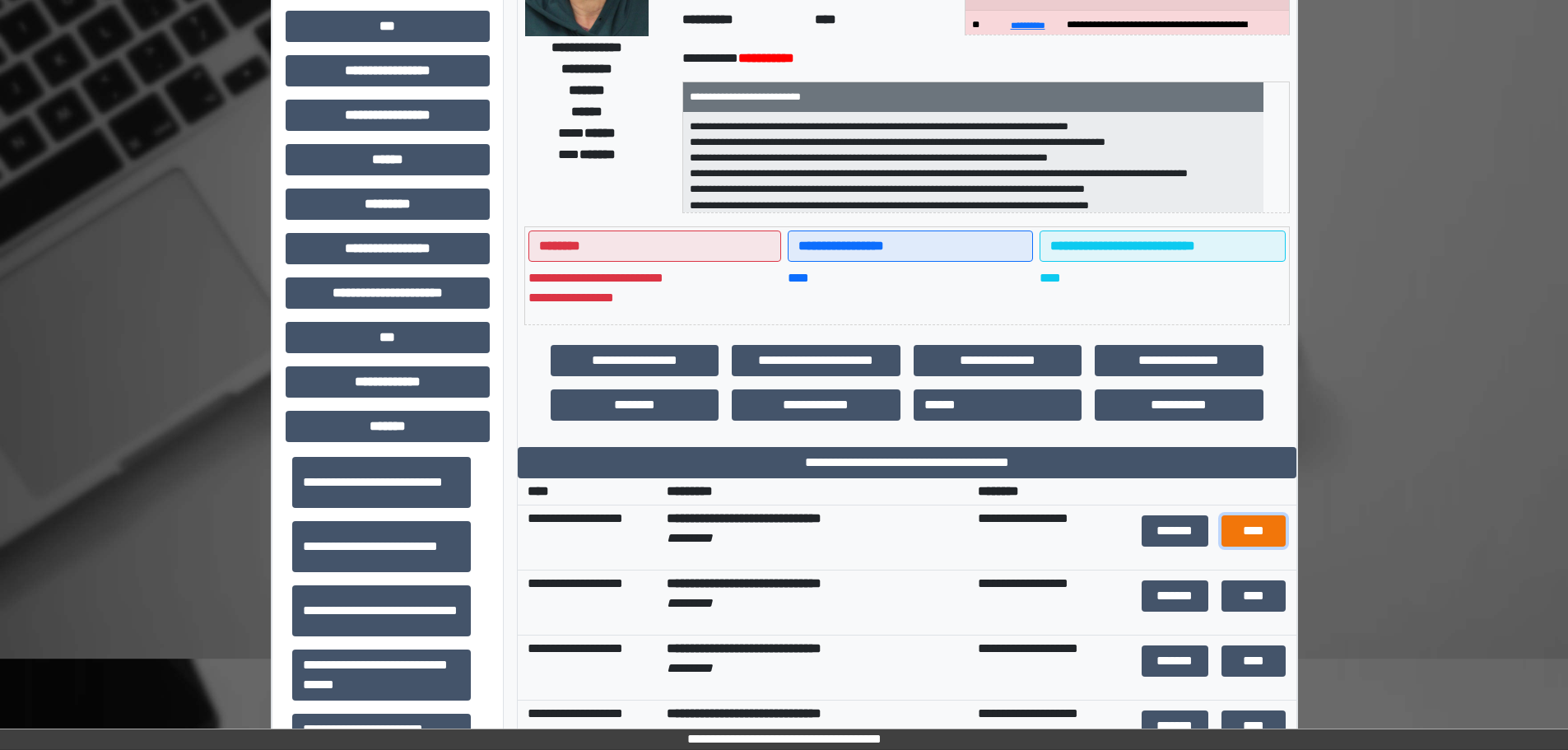 click on "****" at bounding box center (1254, 531) 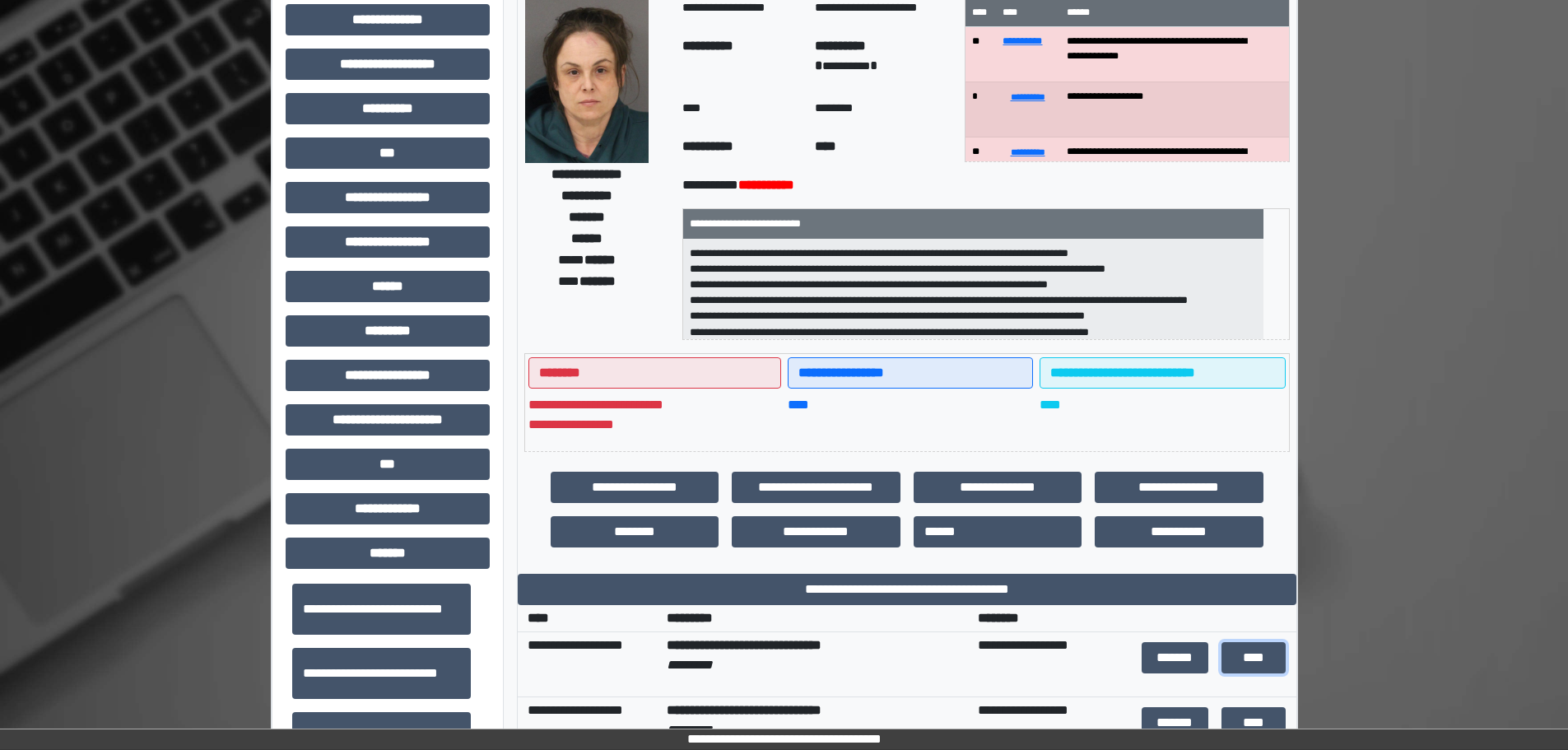 scroll, scrollTop: 0, scrollLeft: 0, axis: both 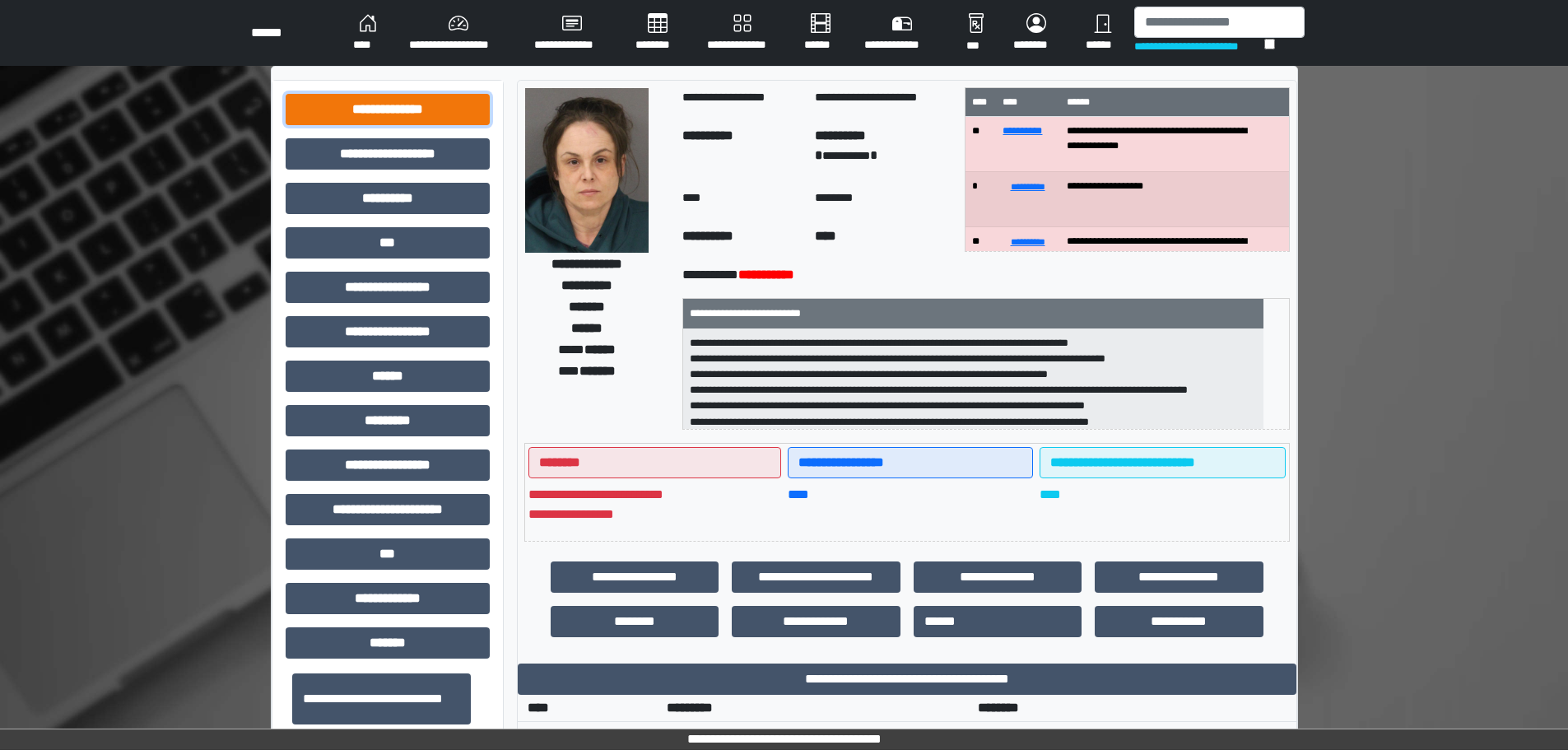 click on "**********" at bounding box center [388, 109] 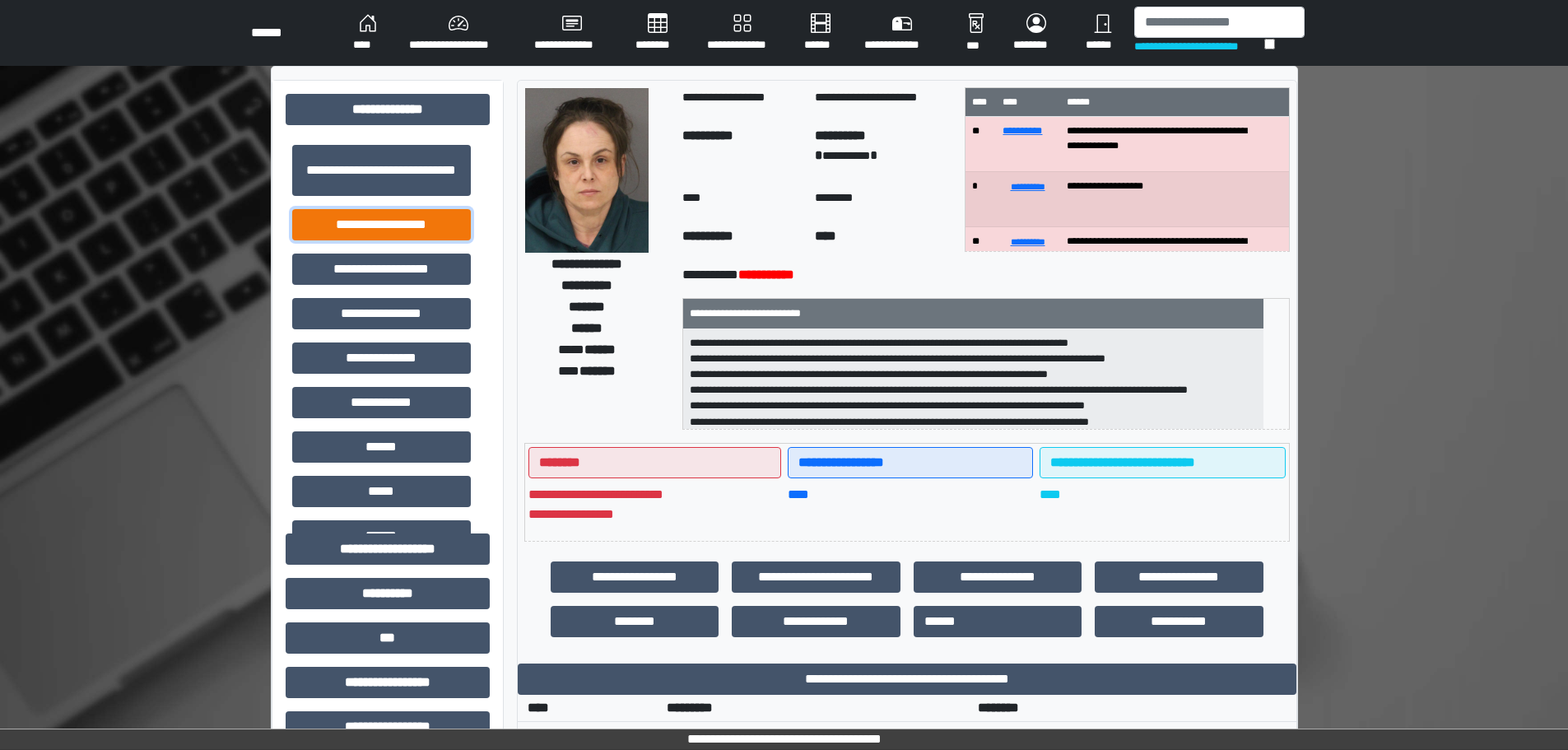 click on "**********" at bounding box center (381, 225) 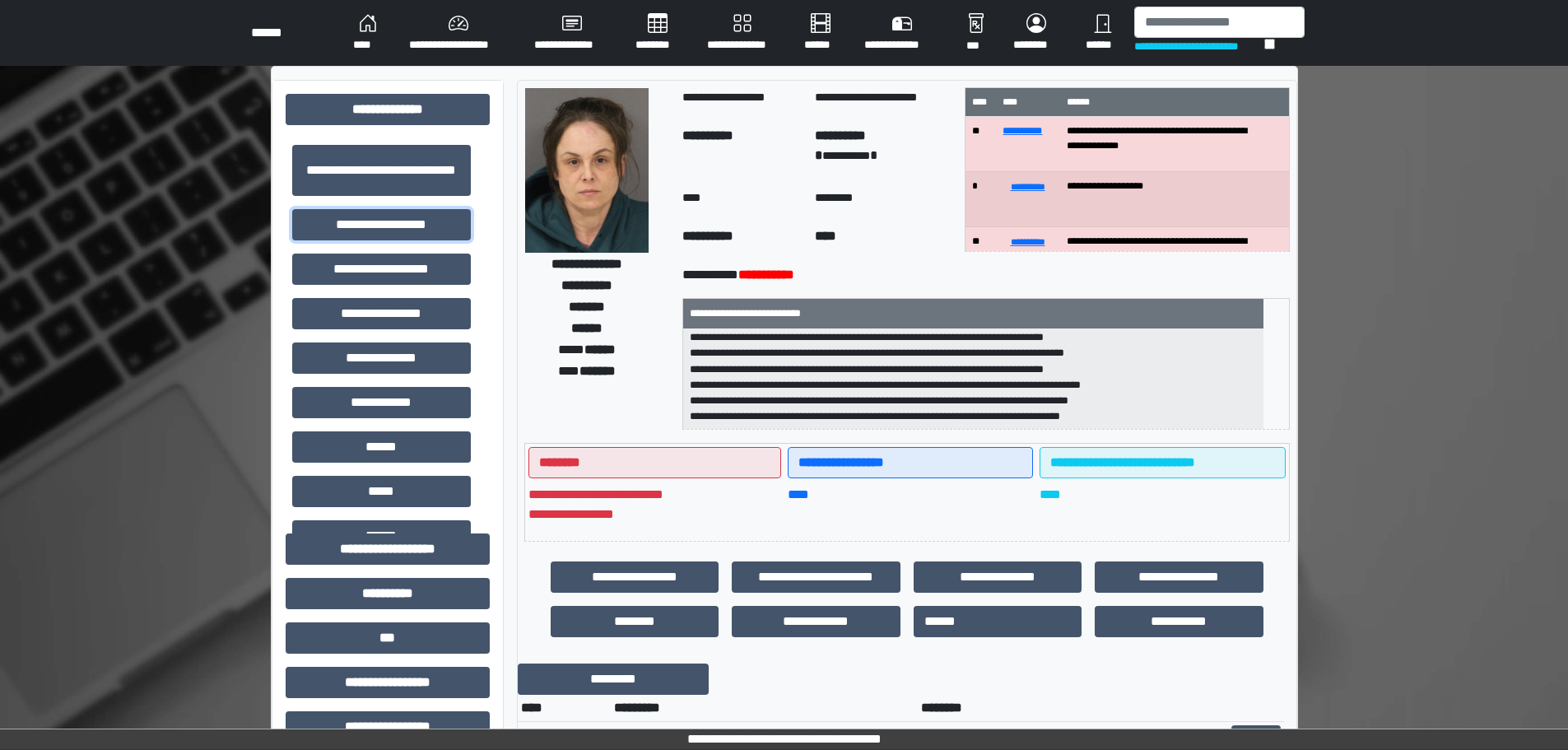 scroll, scrollTop: 247, scrollLeft: 0, axis: vertical 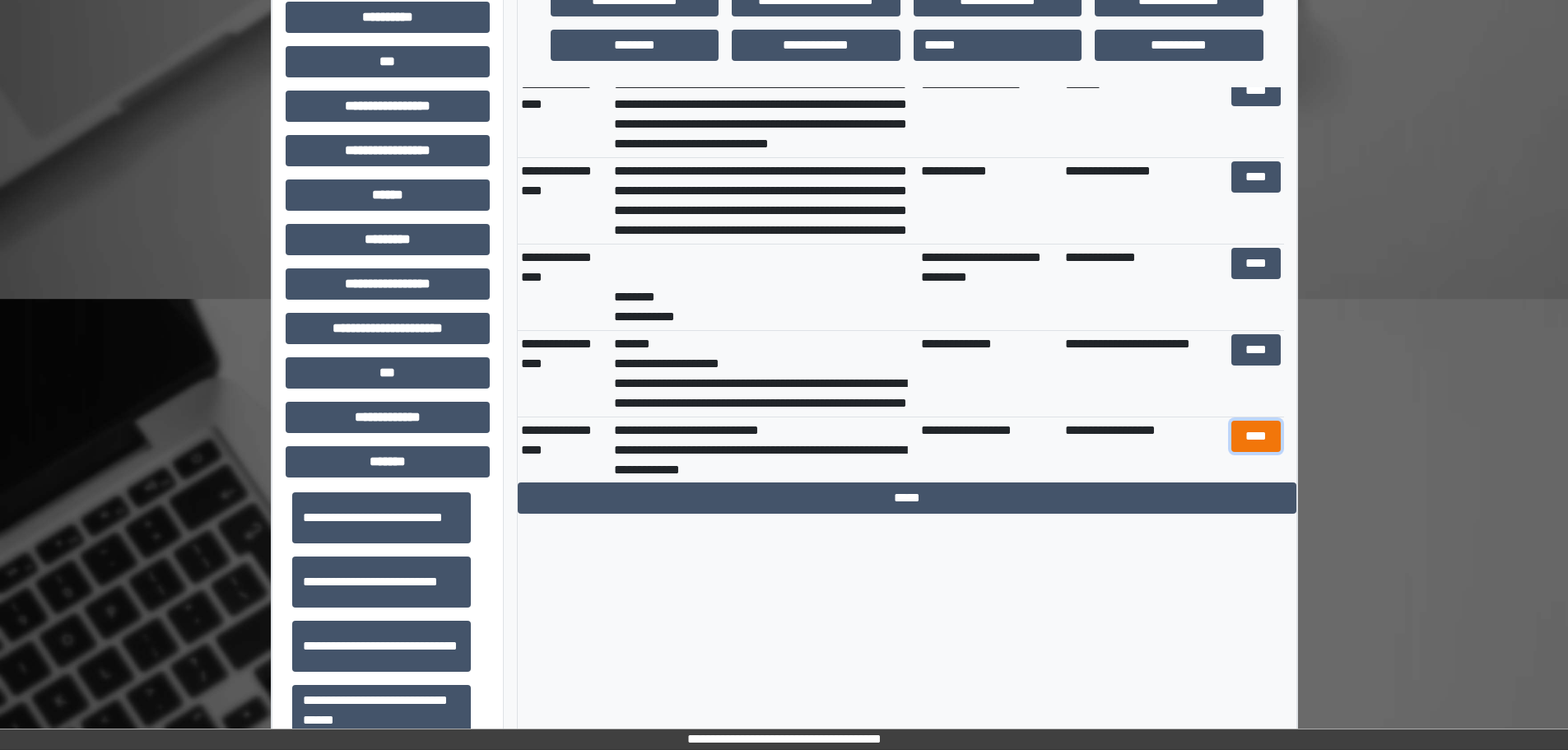 click on "****" at bounding box center (1256, 436) 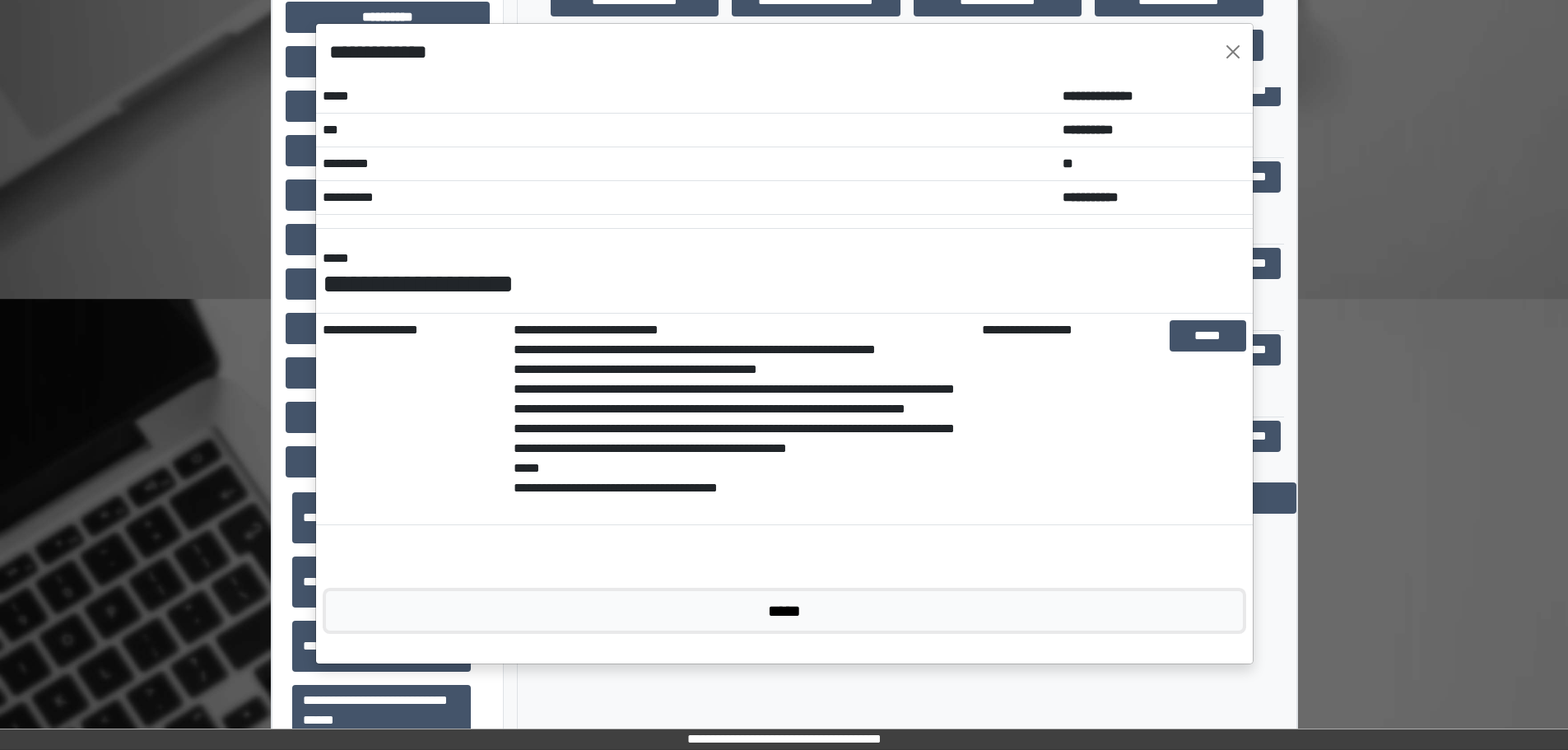 click on "*****" at bounding box center (784, 611) 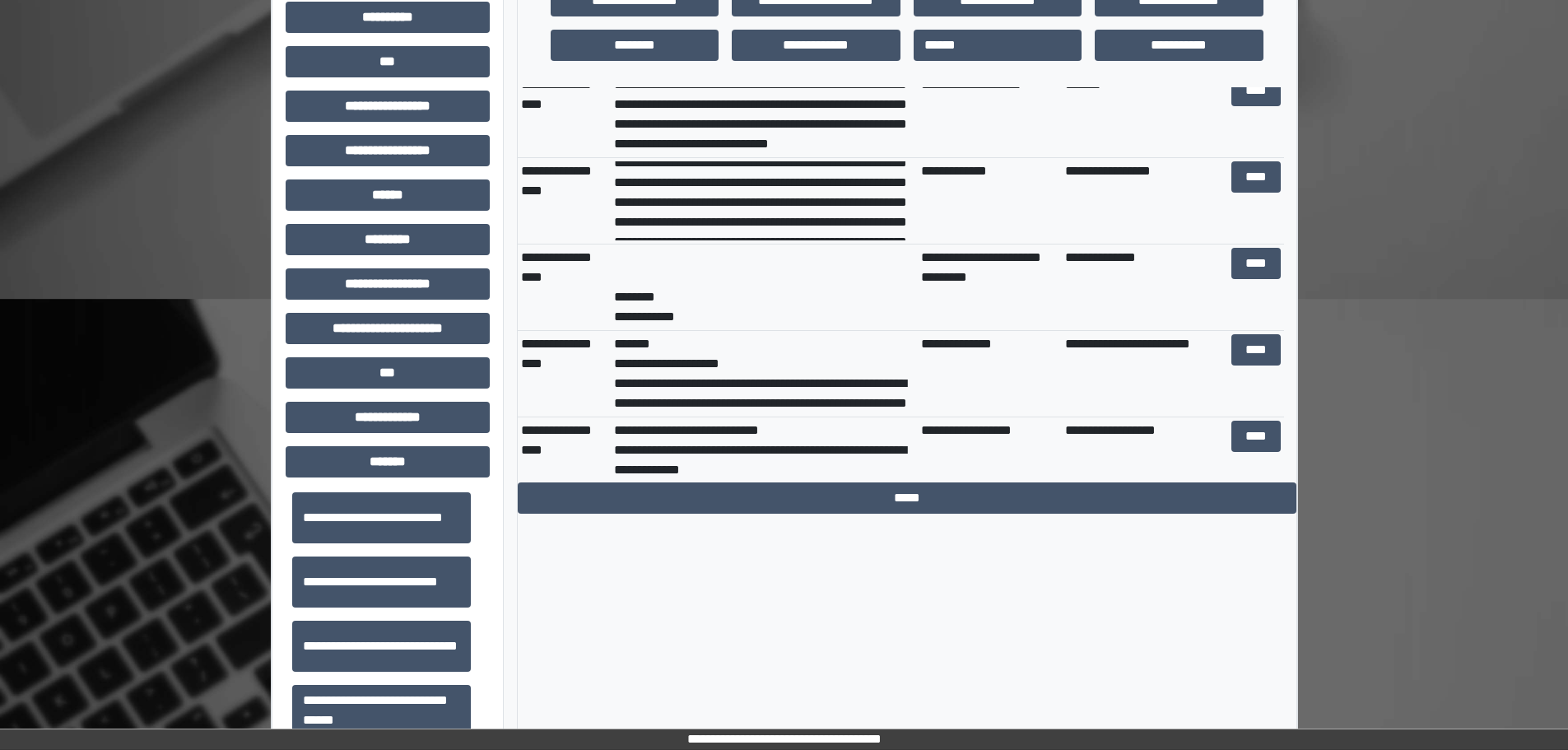 scroll, scrollTop: 0, scrollLeft: 0, axis: both 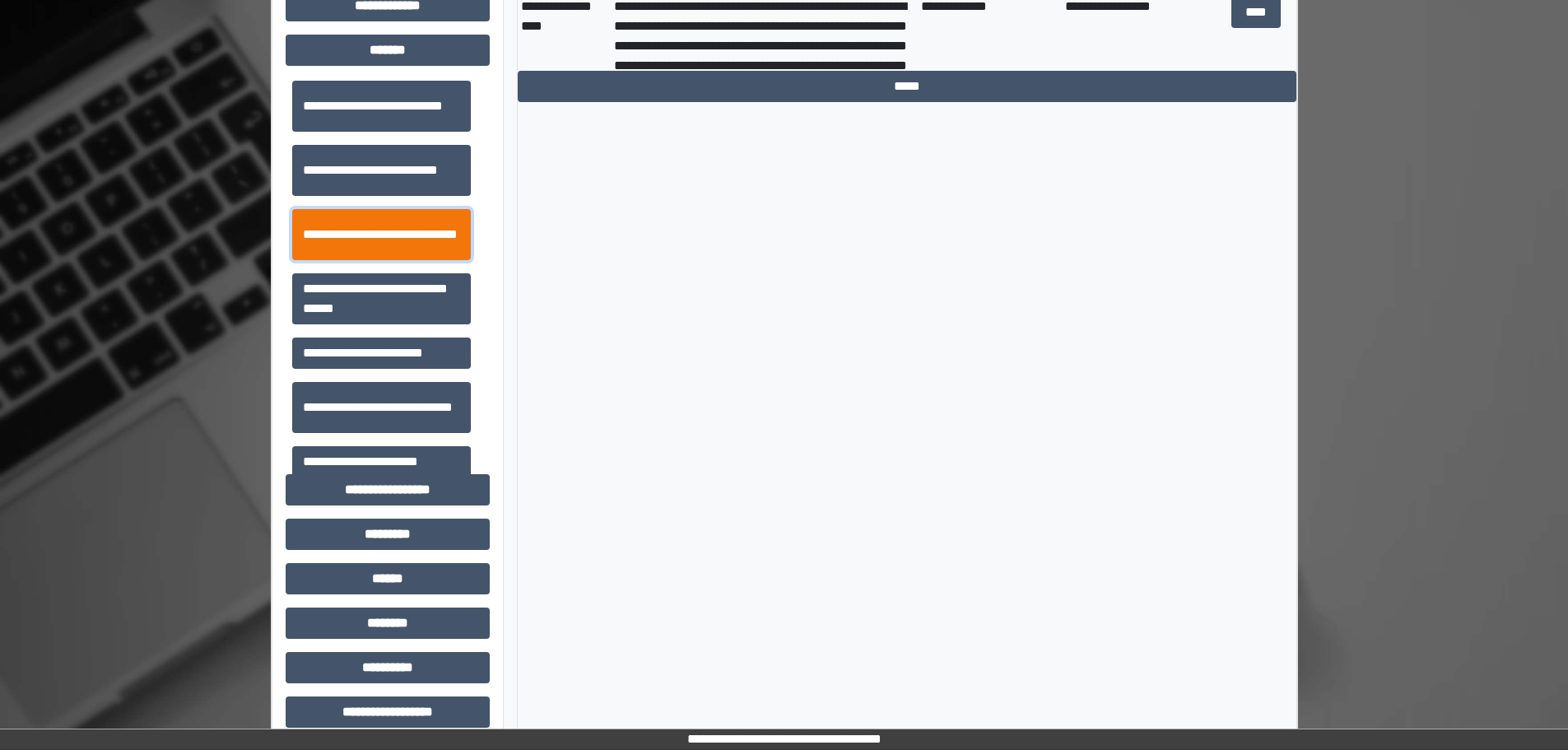 click on "**********" at bounding box center (381, 235) 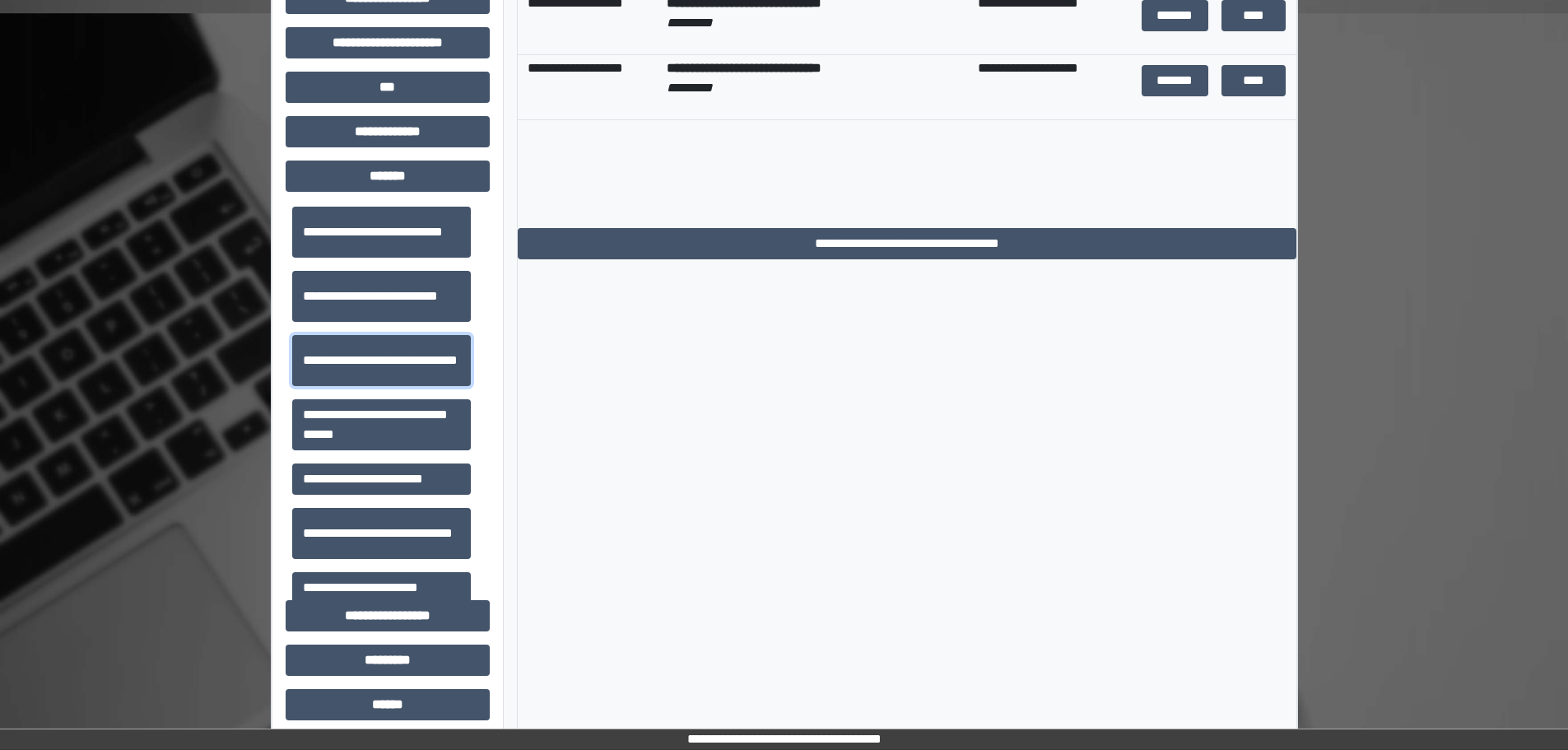 scroll, scrollTop: 576, scrollLeft: 0, axis: vertical 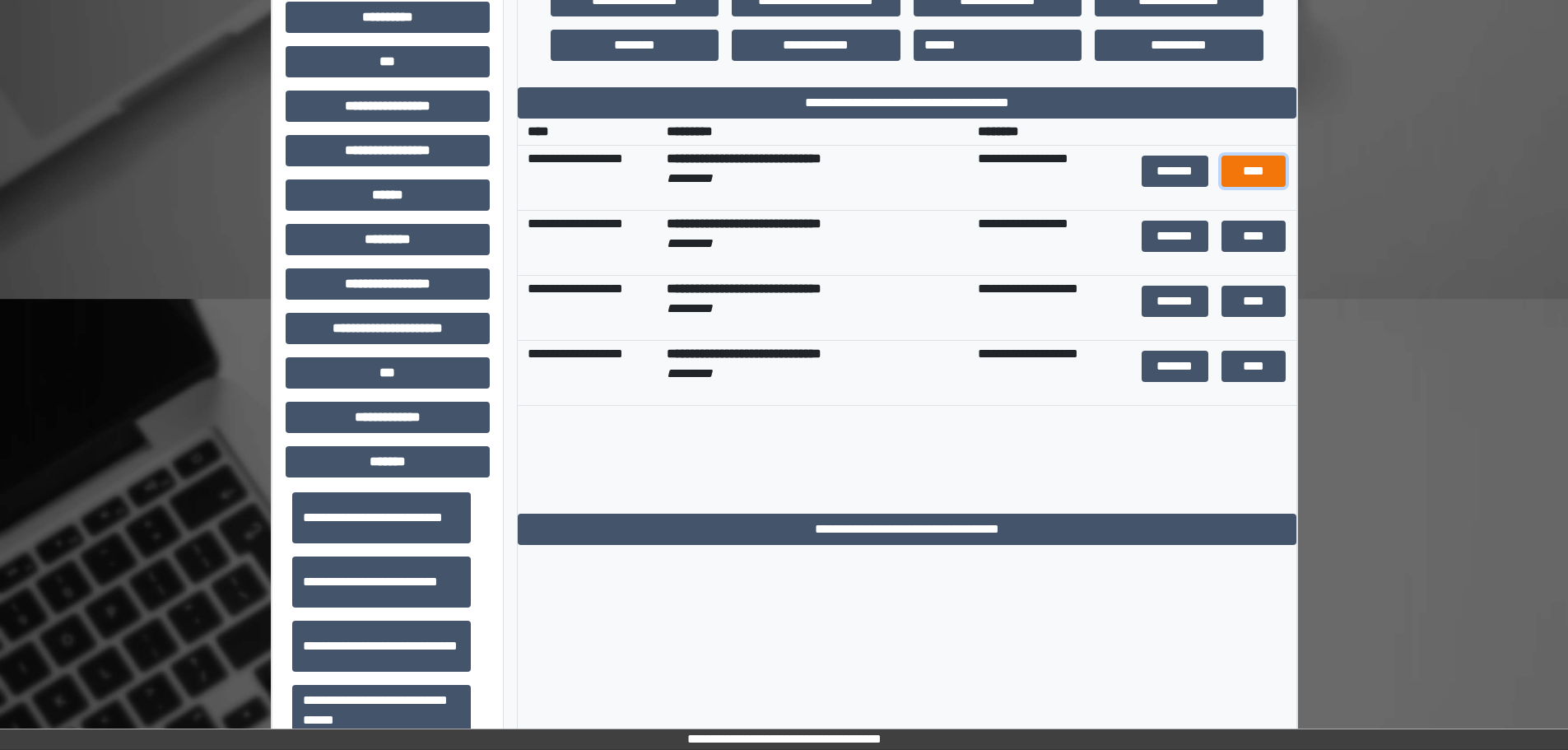 click on "****" at bounding box center [1254, 171] 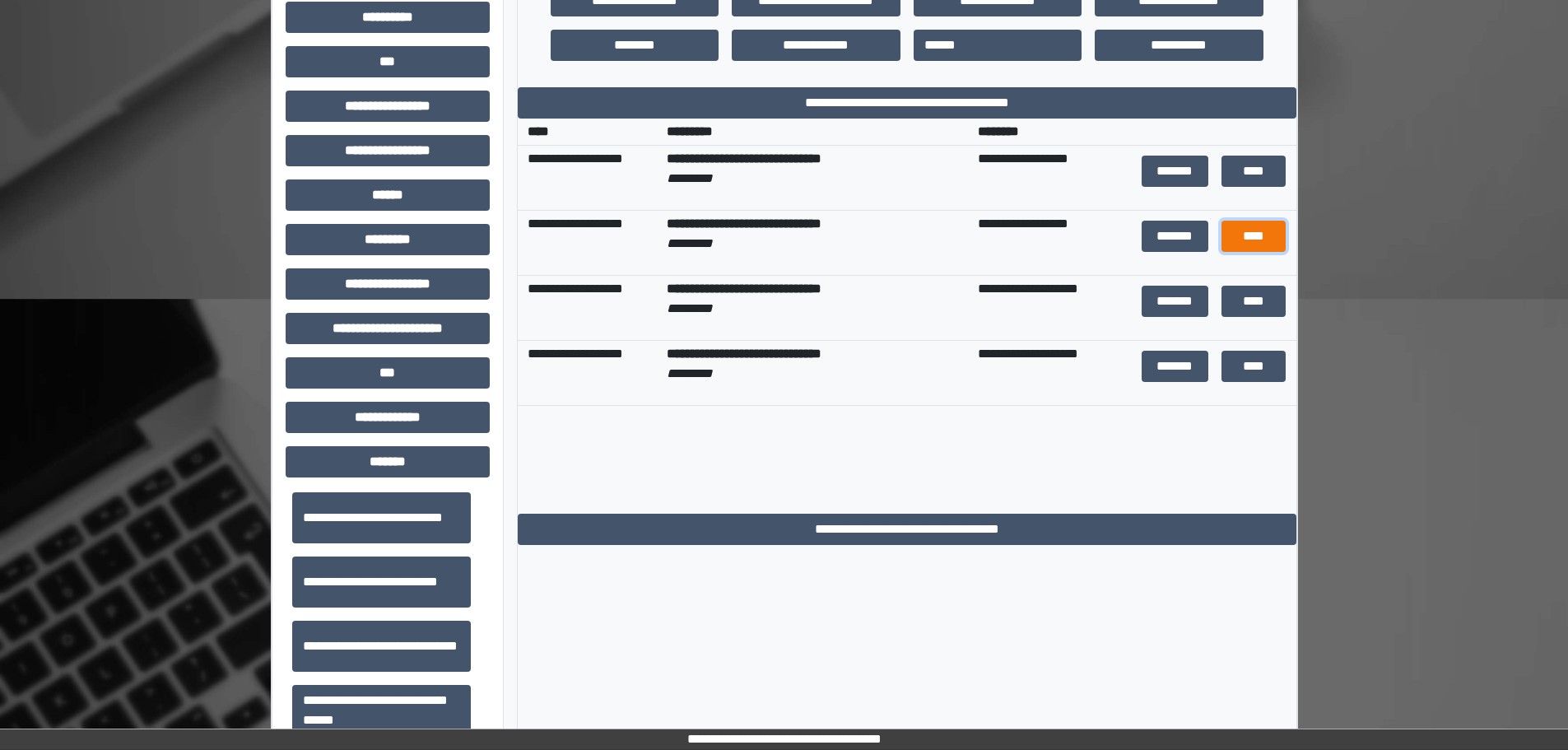 click on "****" at bounding box center [1254, 236] 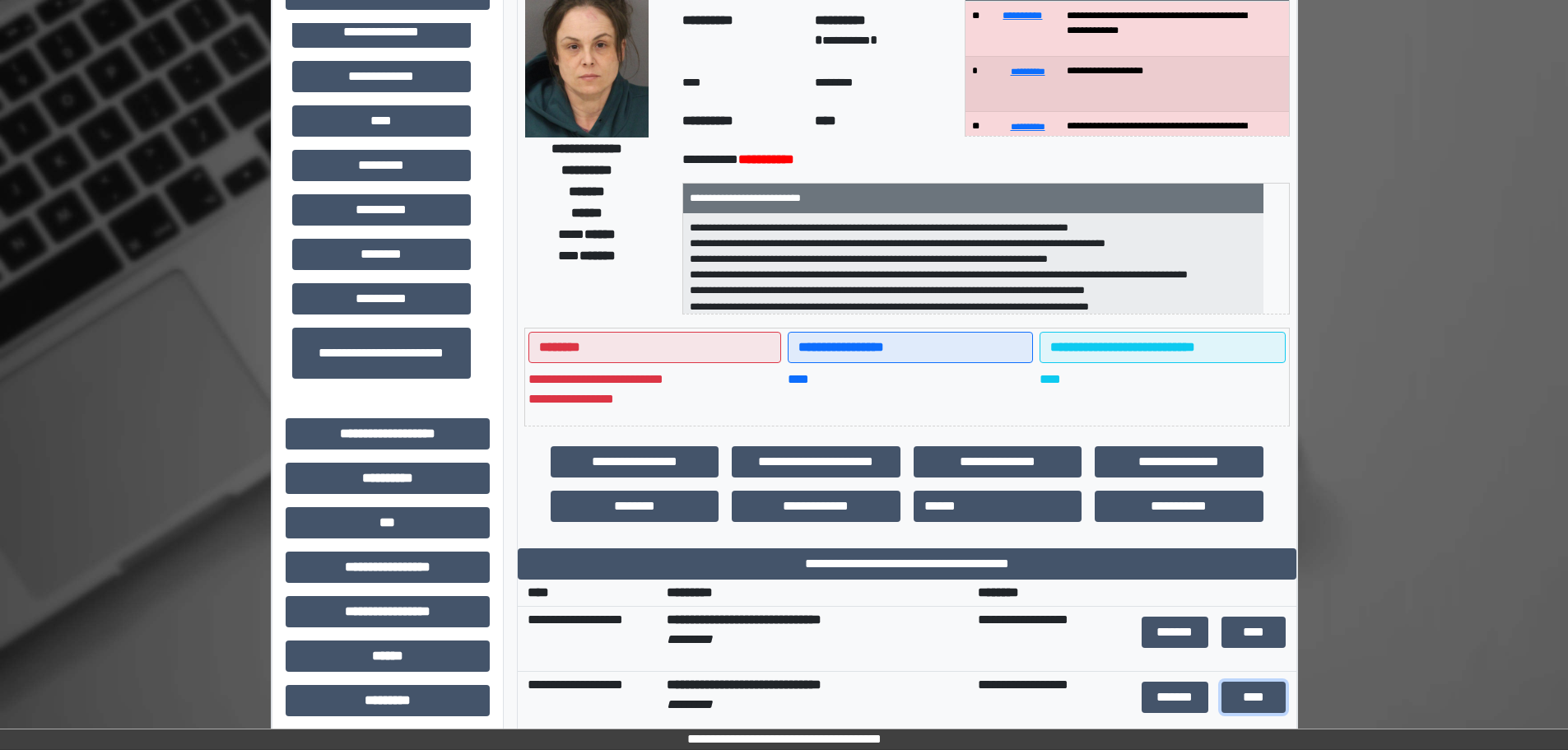 scroll, scrollTop: 0, scrollLeft: 0, axis: both 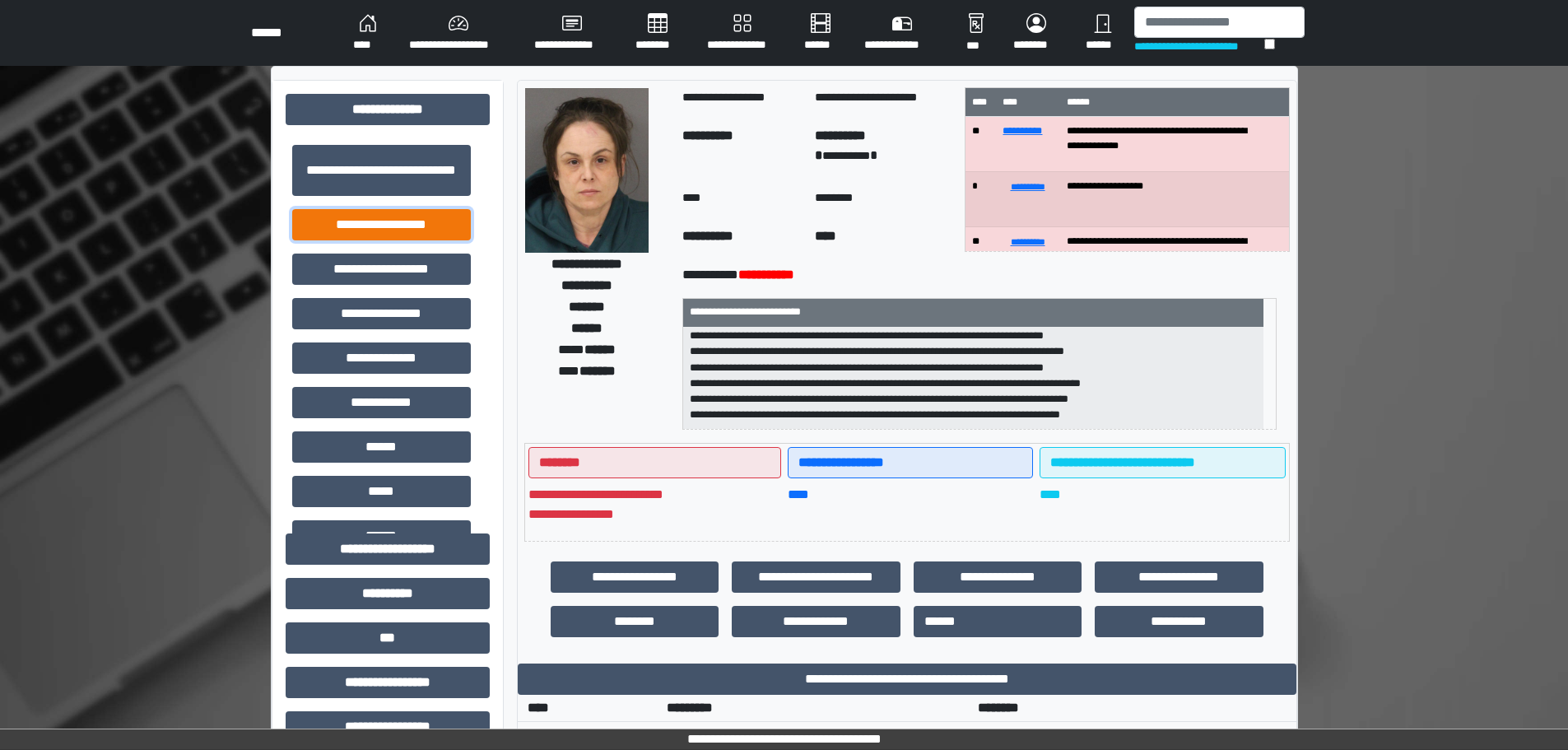 click on "**********" at bounding box center (381, 225) 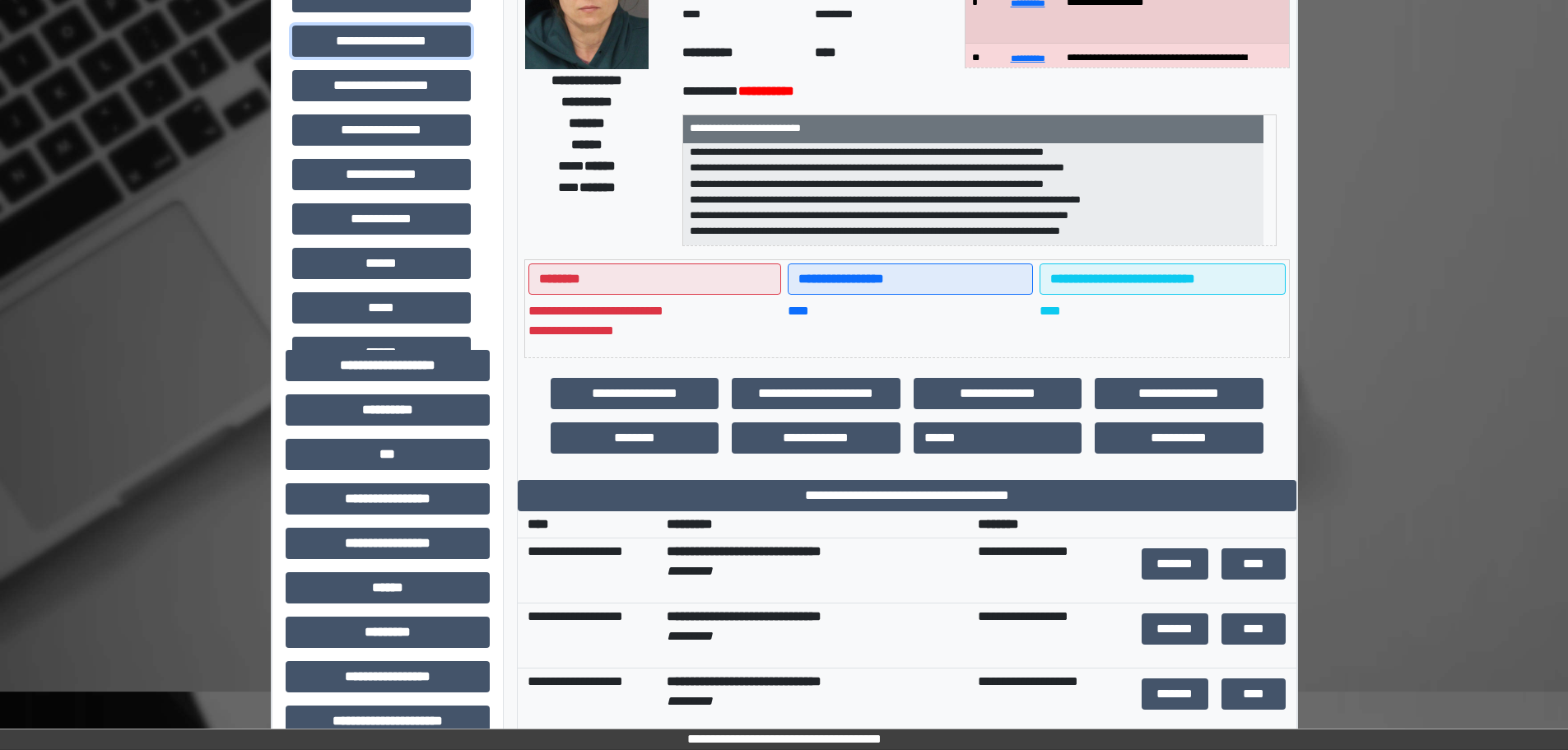 scroll, scrollTop: 247, scrollLeft: 0, axis: vertical 